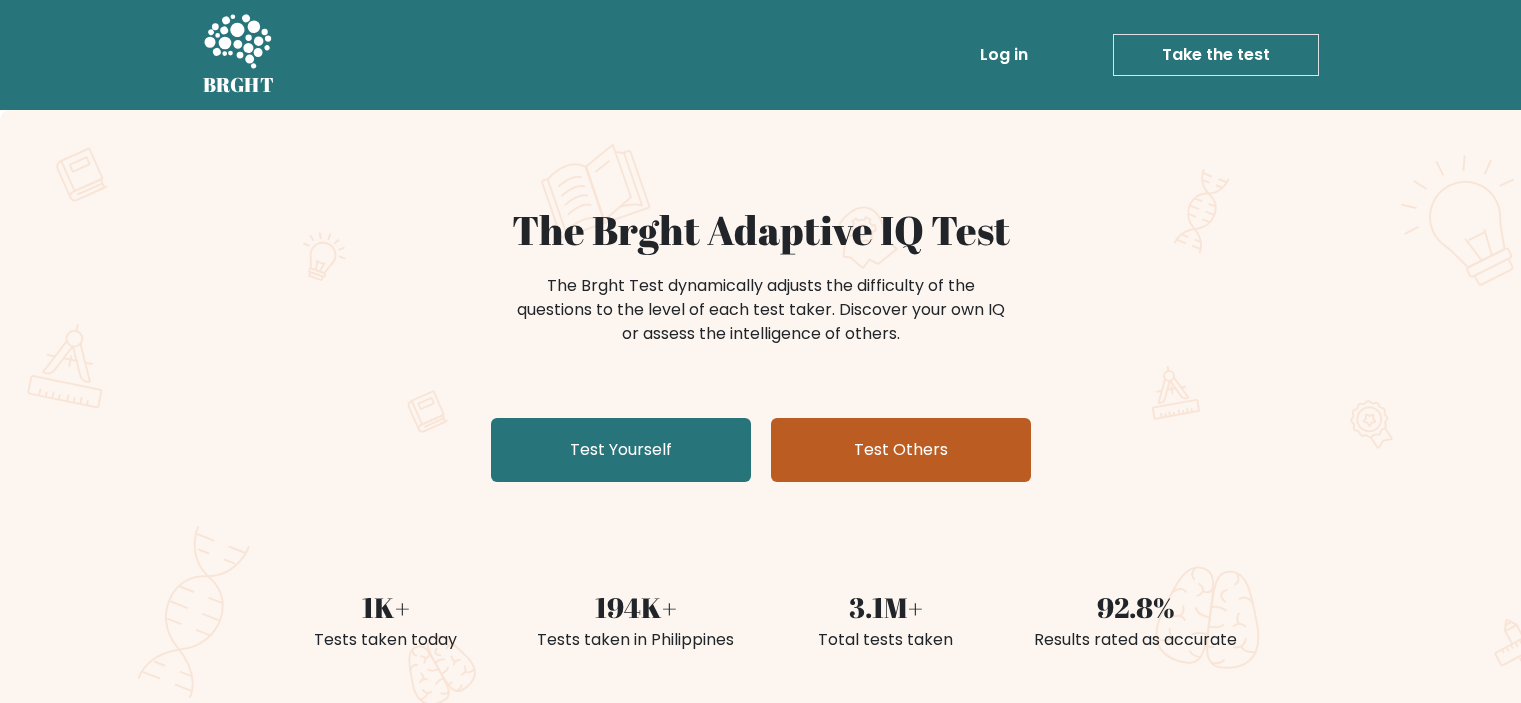 scroll, scrollTop: 0, scrollLeft: 0, axis: both 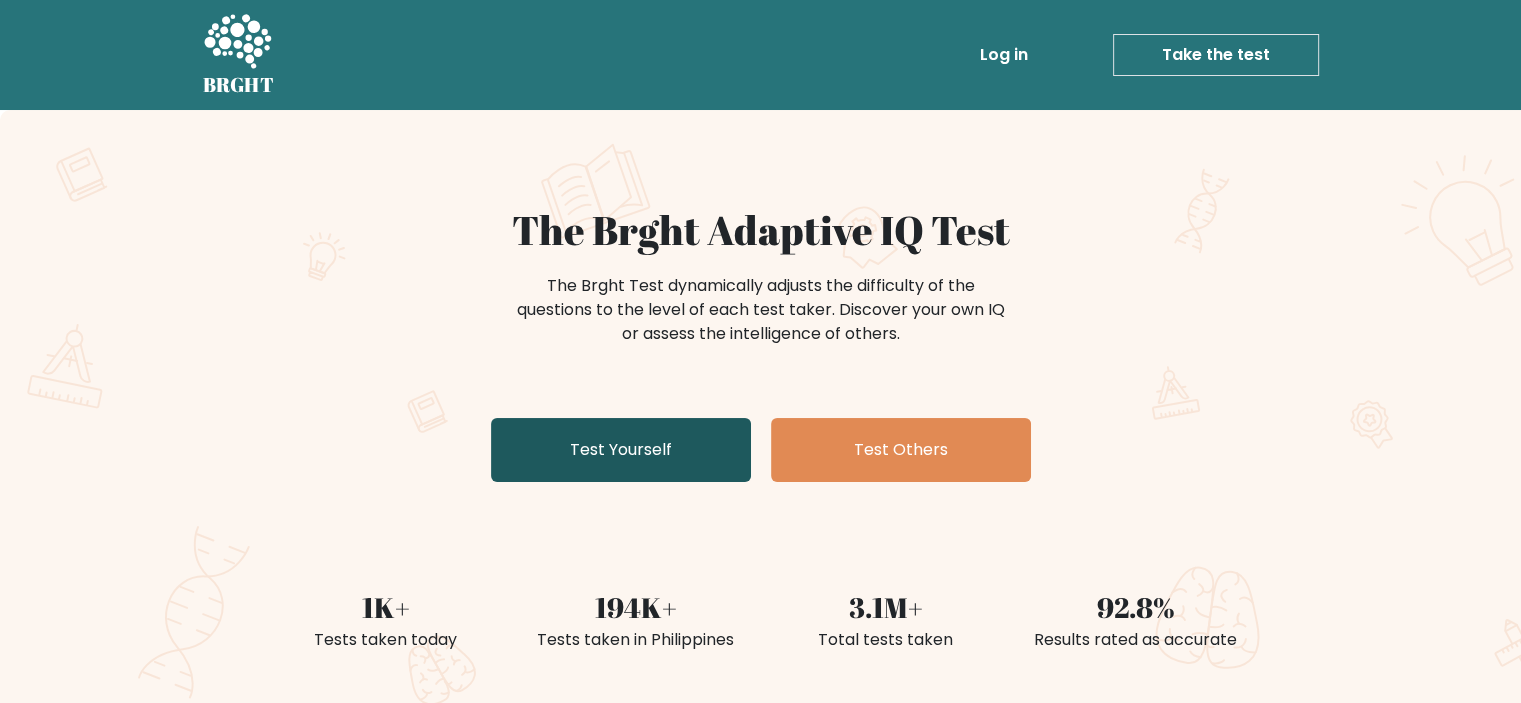 click on "Test Yourself" at bounding box center (621, 450) 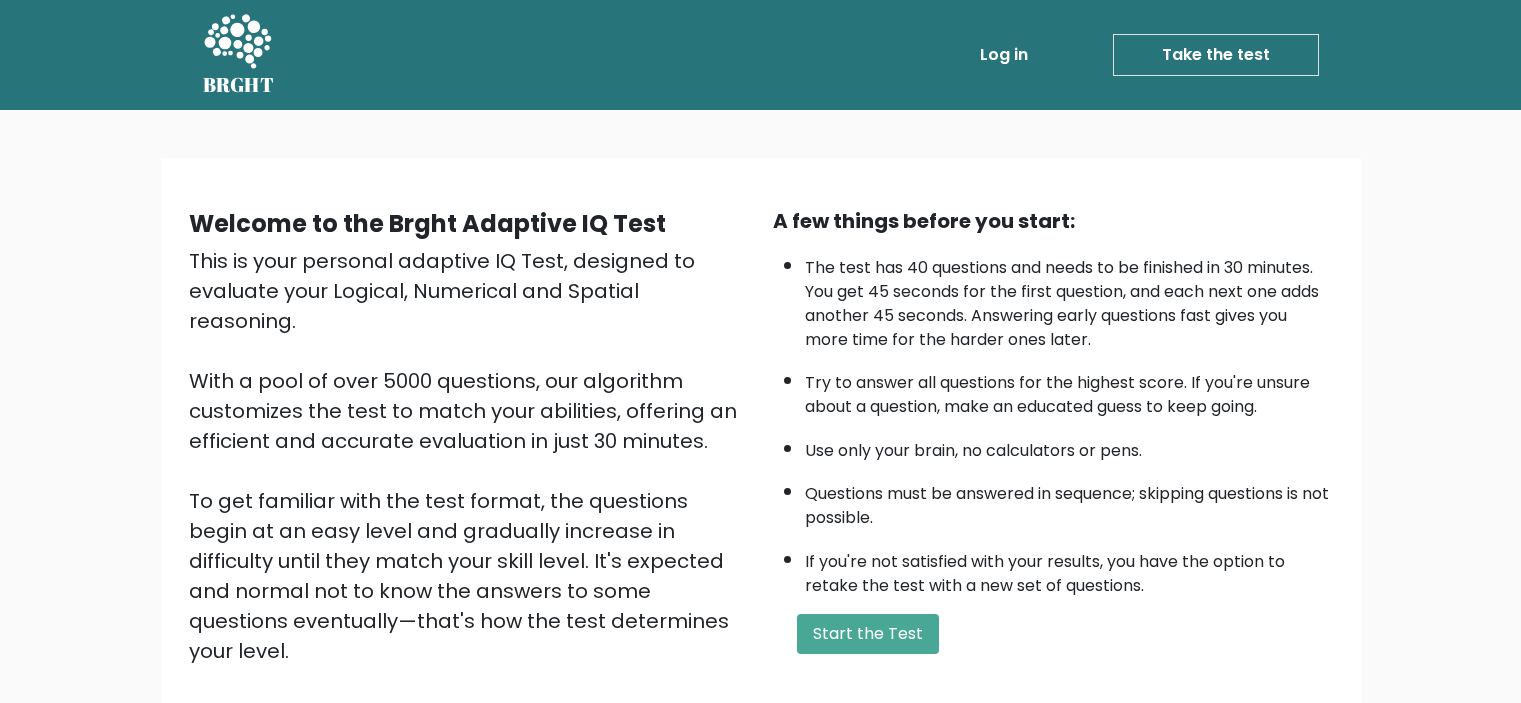 scroll, scrollTop: 0, scrollLeft: 0, axis: both 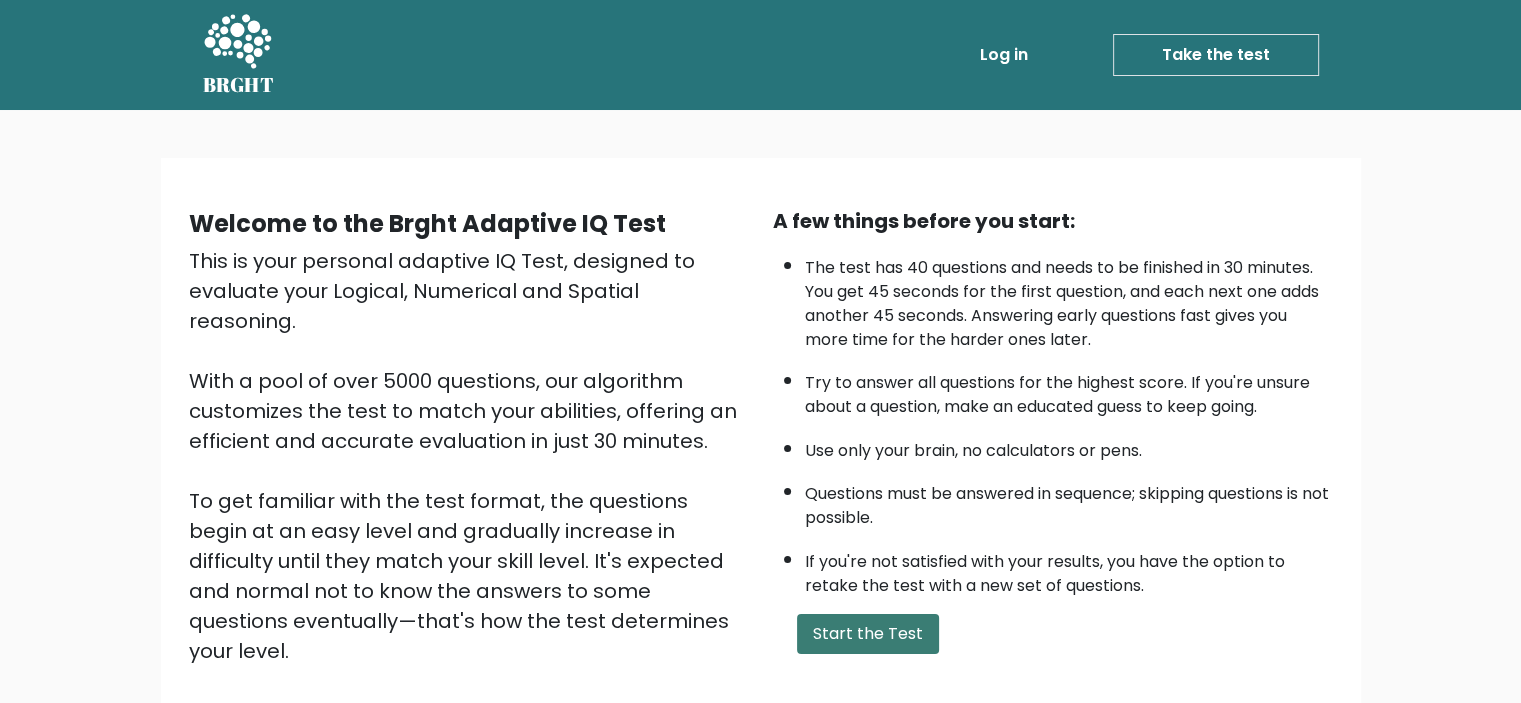 click on "Start the Test" at bounding box center [868, 634] 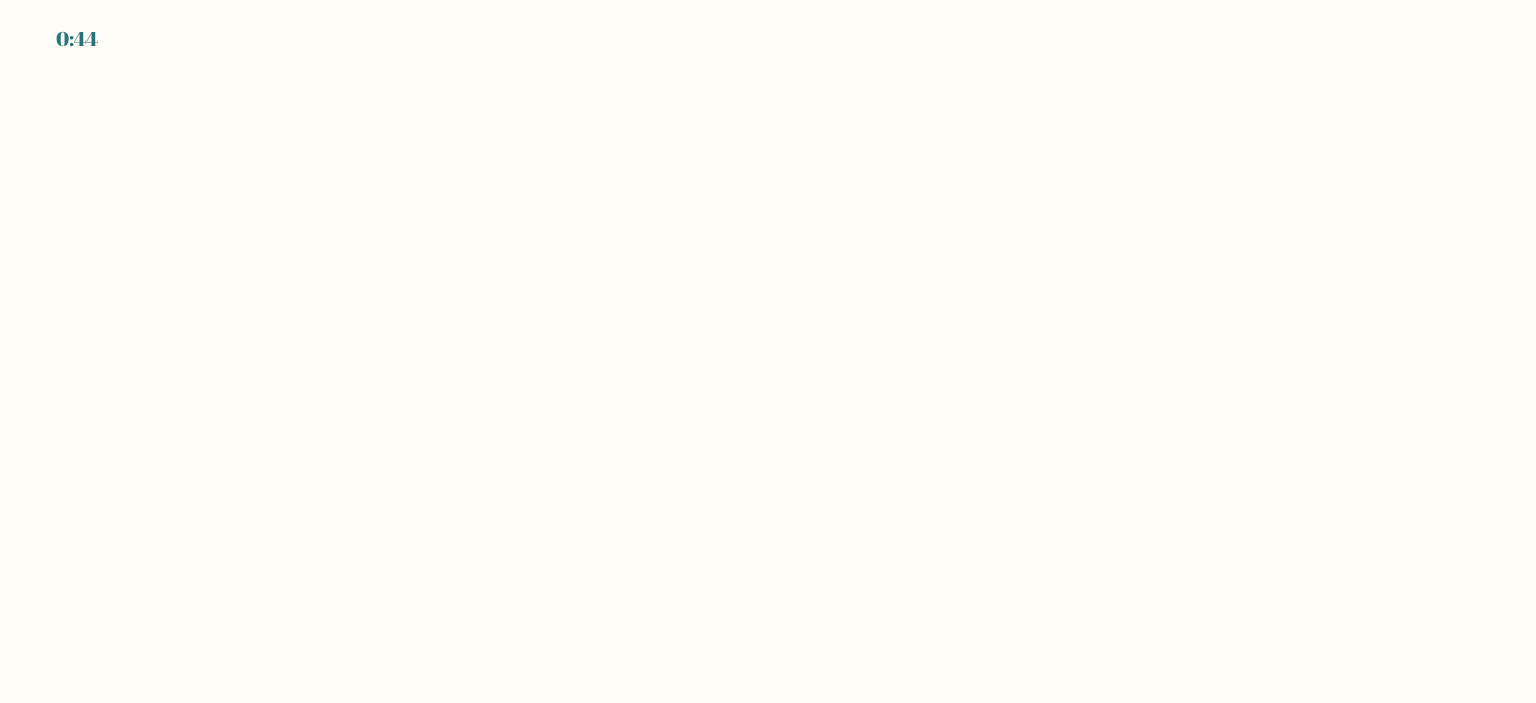 scroll, scrollTop: 0, scrollLeft: 0, axis: both 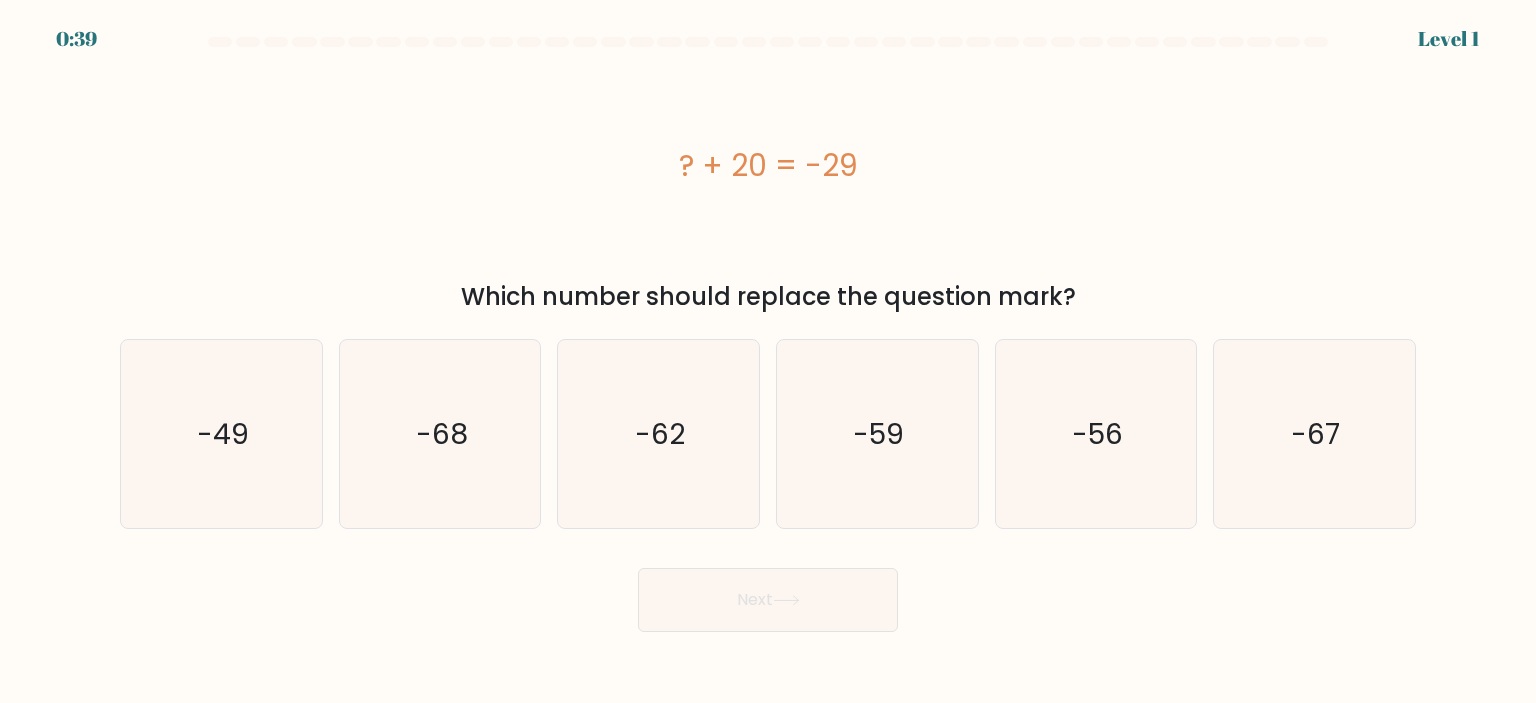 drag, startPoint x: 631, startPoint y: 294, endPoint x: 1103, endPoint y: 272, distance: 472.51242 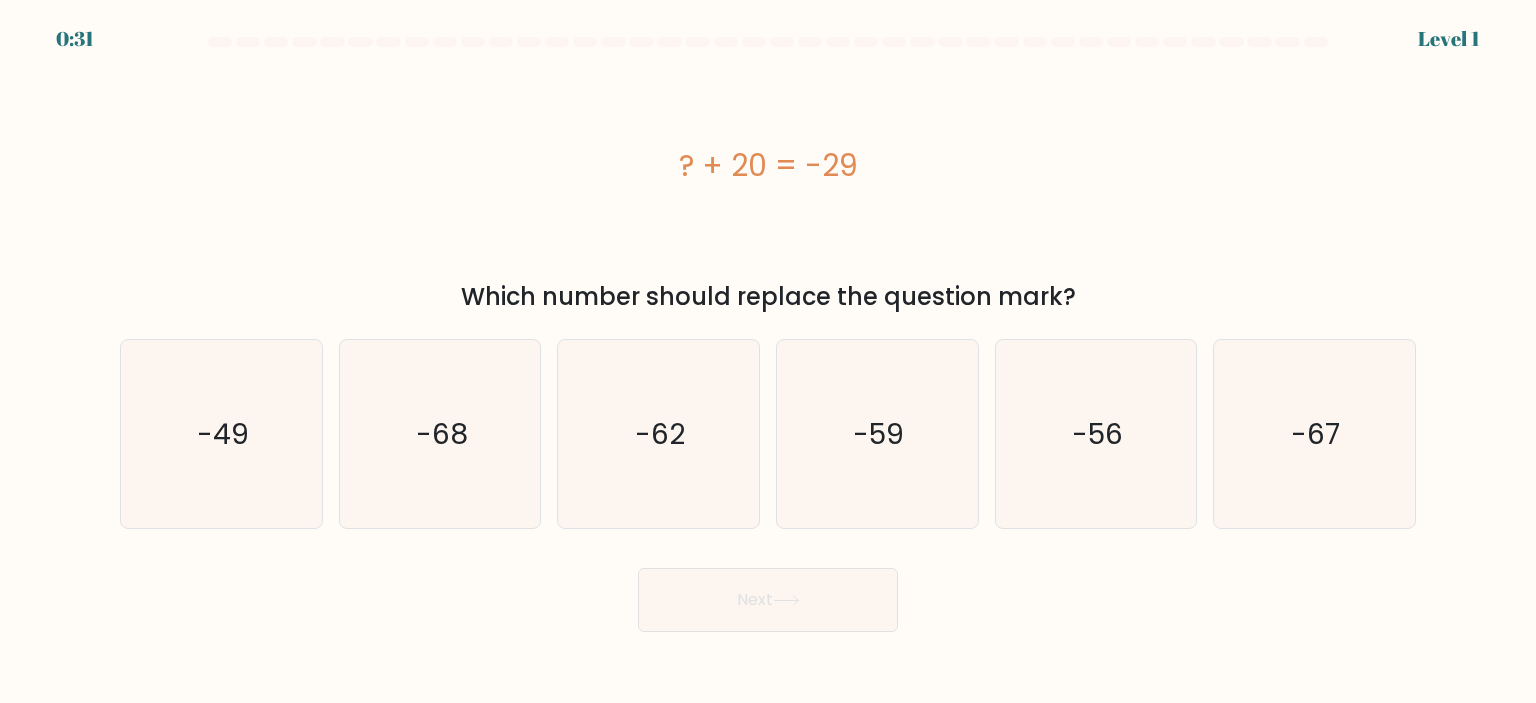 drag, startPoint x: 673, startPoint y: 167, endPoint x: 1094, endPoint y: 290, distance: 438.60004 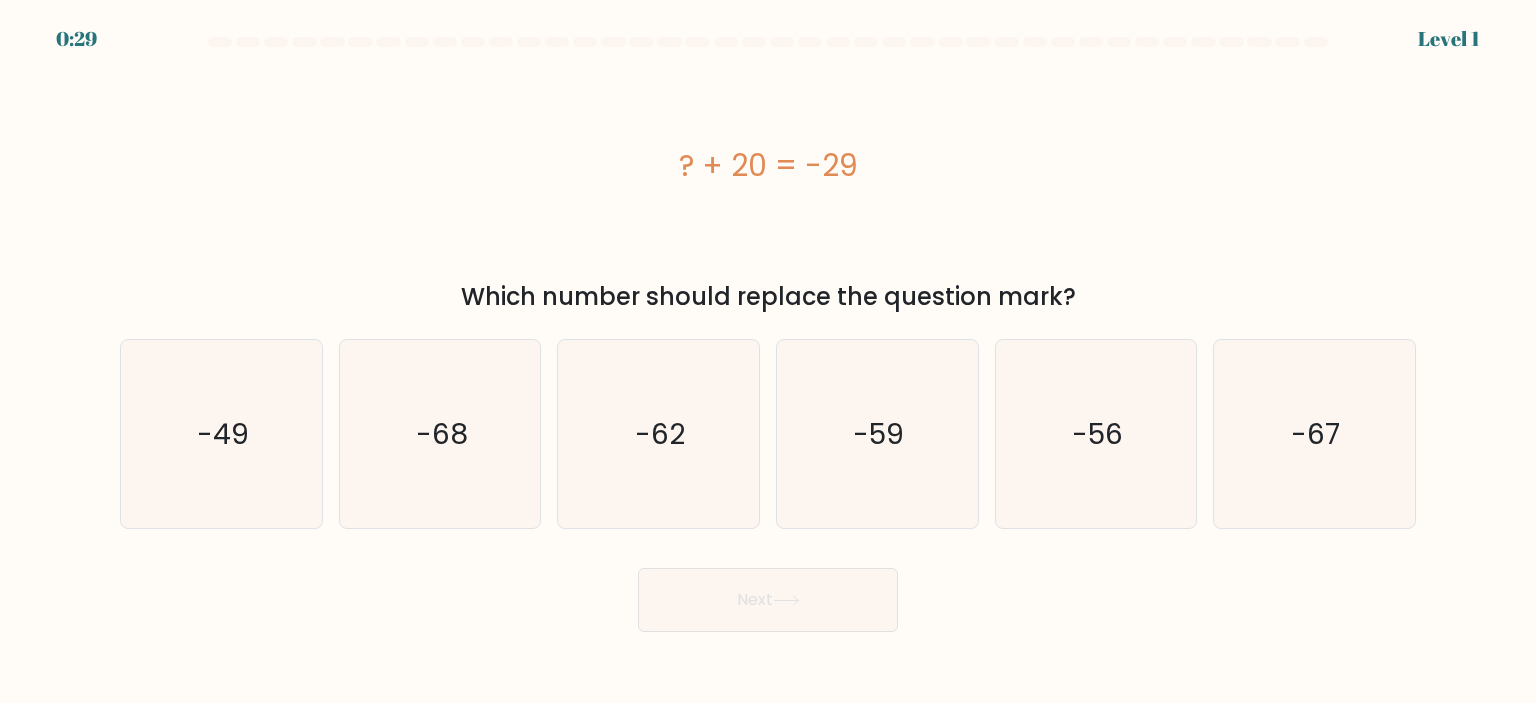 drag, startPoint x: 1042, startPoint y: 297, endPoint x: 982, endPoint y: 255, distance: 73.239334 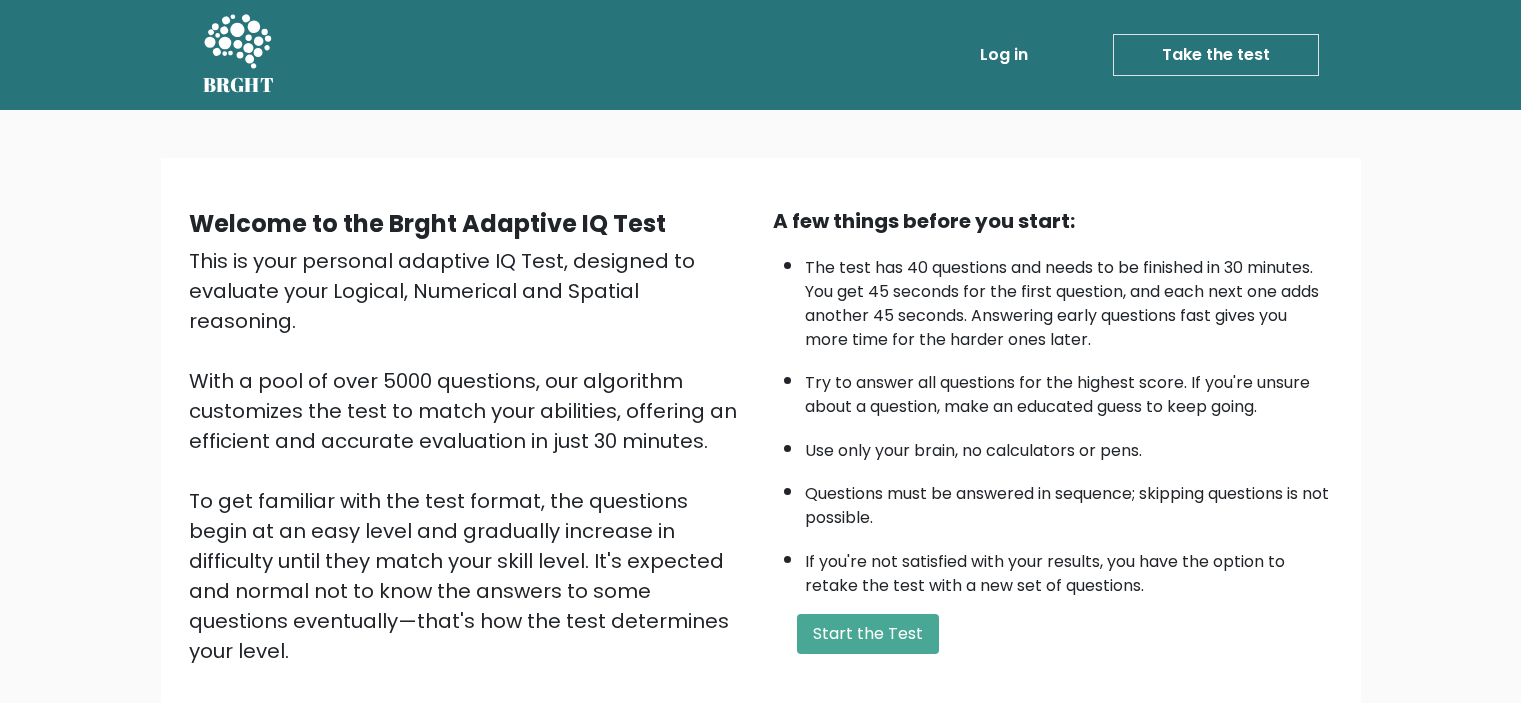 scroll, scrollTop: 0, scrollLeft: 0, axis: both 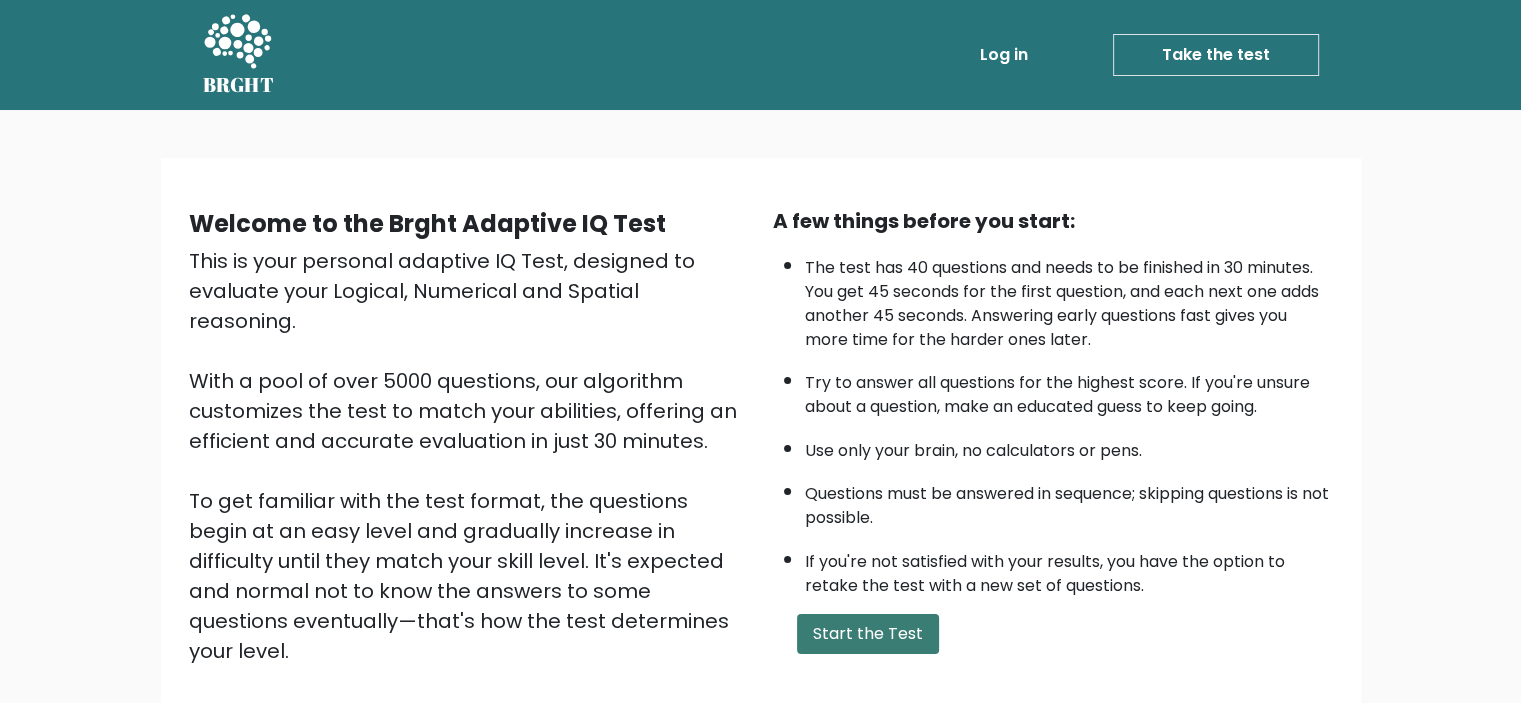 click on "Start the Test" at bounding box center [868, 634] 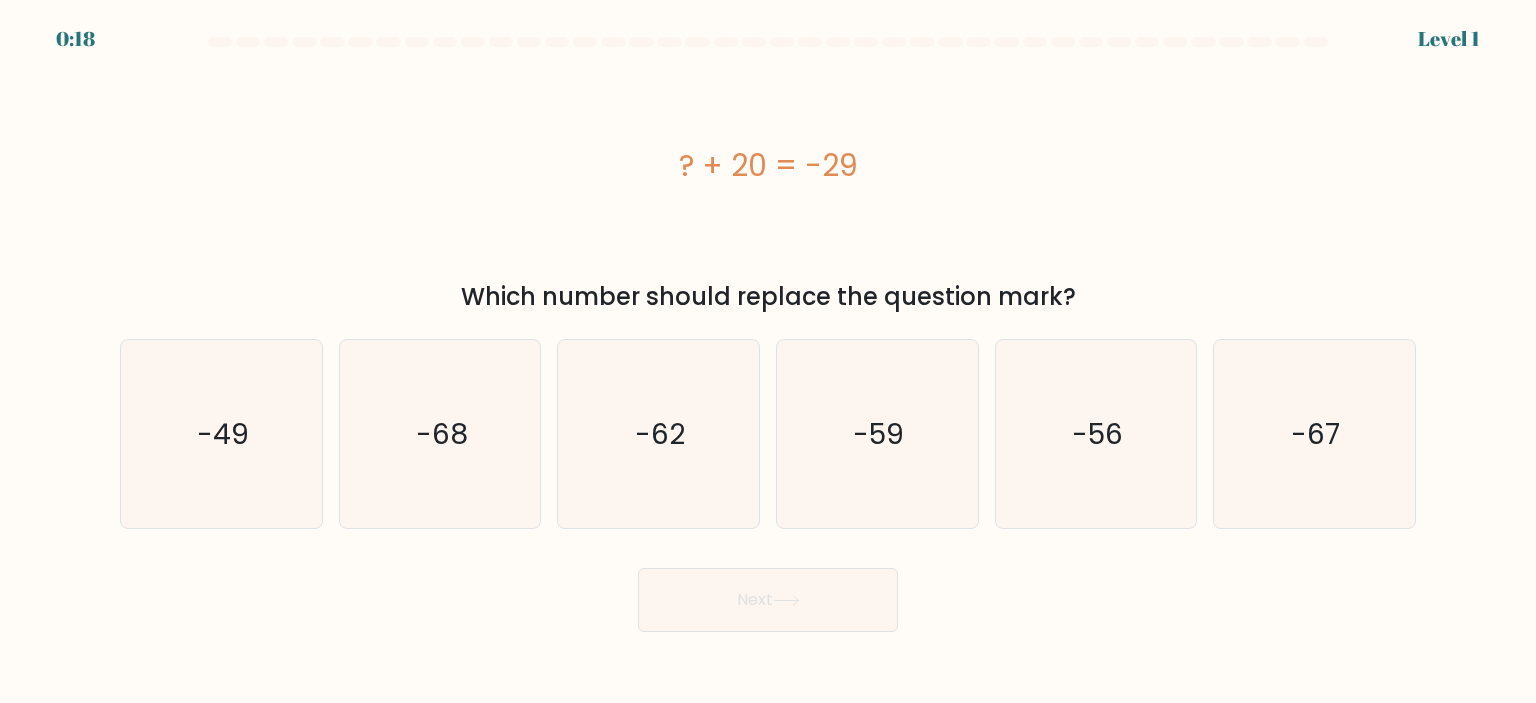 scroll, scrollTop: 0, scrollLeft: 0, axis: both 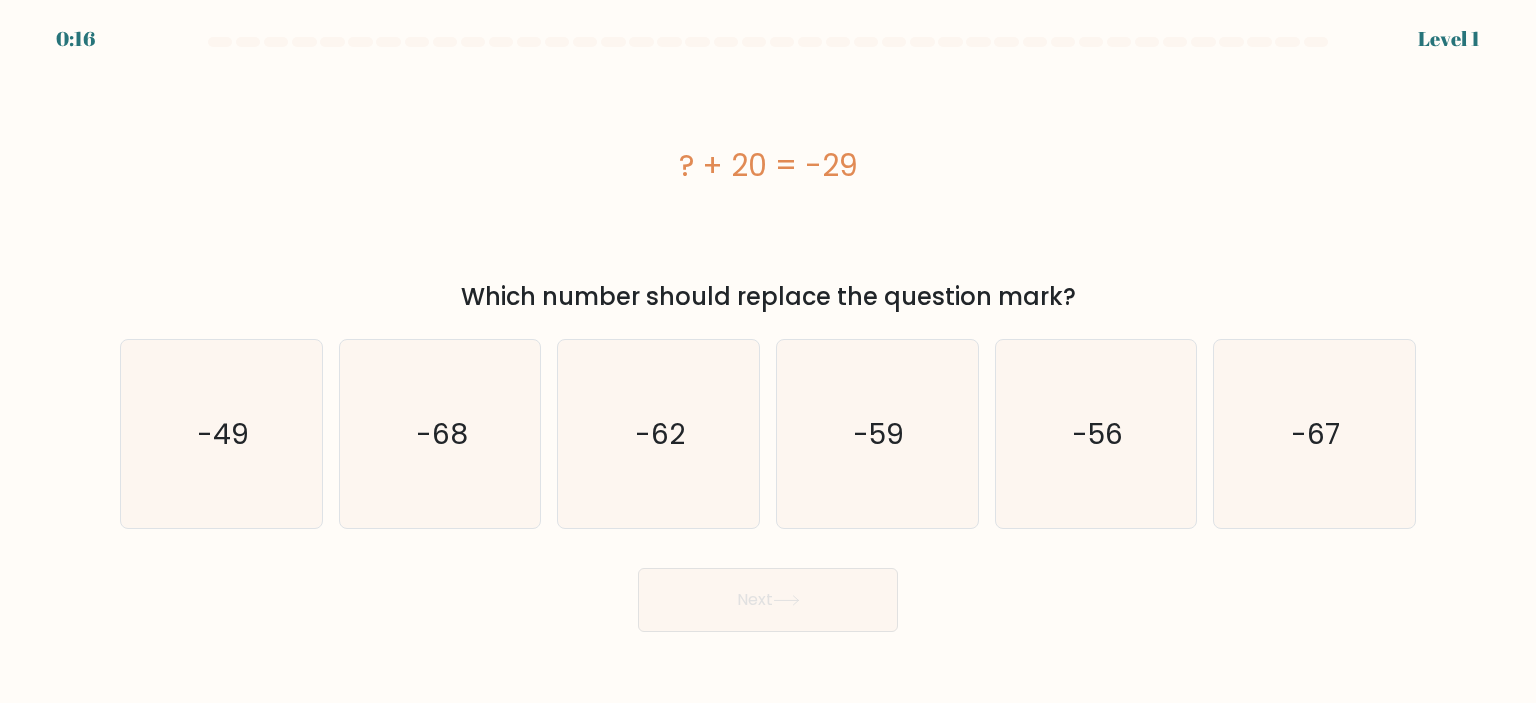 drag, startPoint x: 676, startPoint y: 150, endPoint x: 844, endPoint y: 158, distance: 168.19037 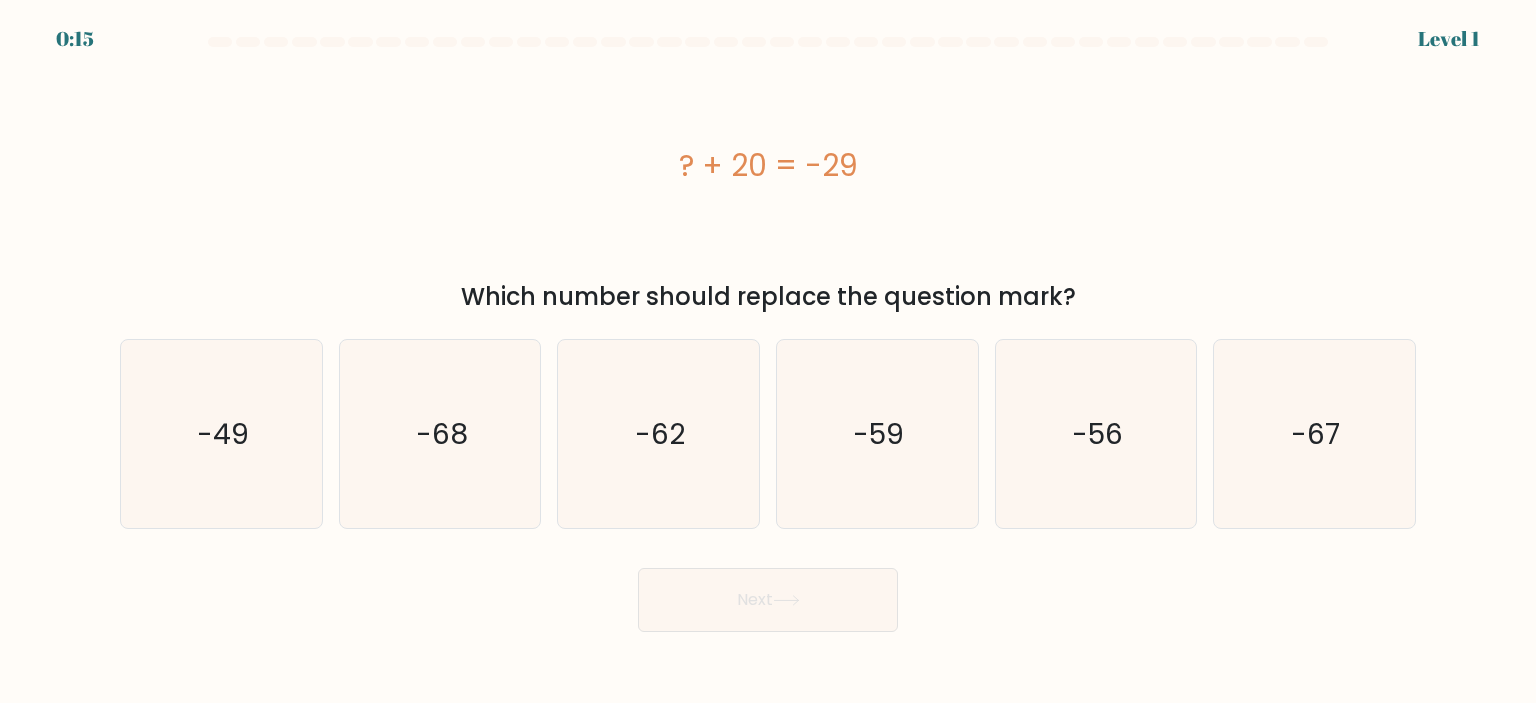 drag, startPoint x: 739, startPoint y: 176, endPoint x: 702, endPoint y: 175, distance: 37.01351 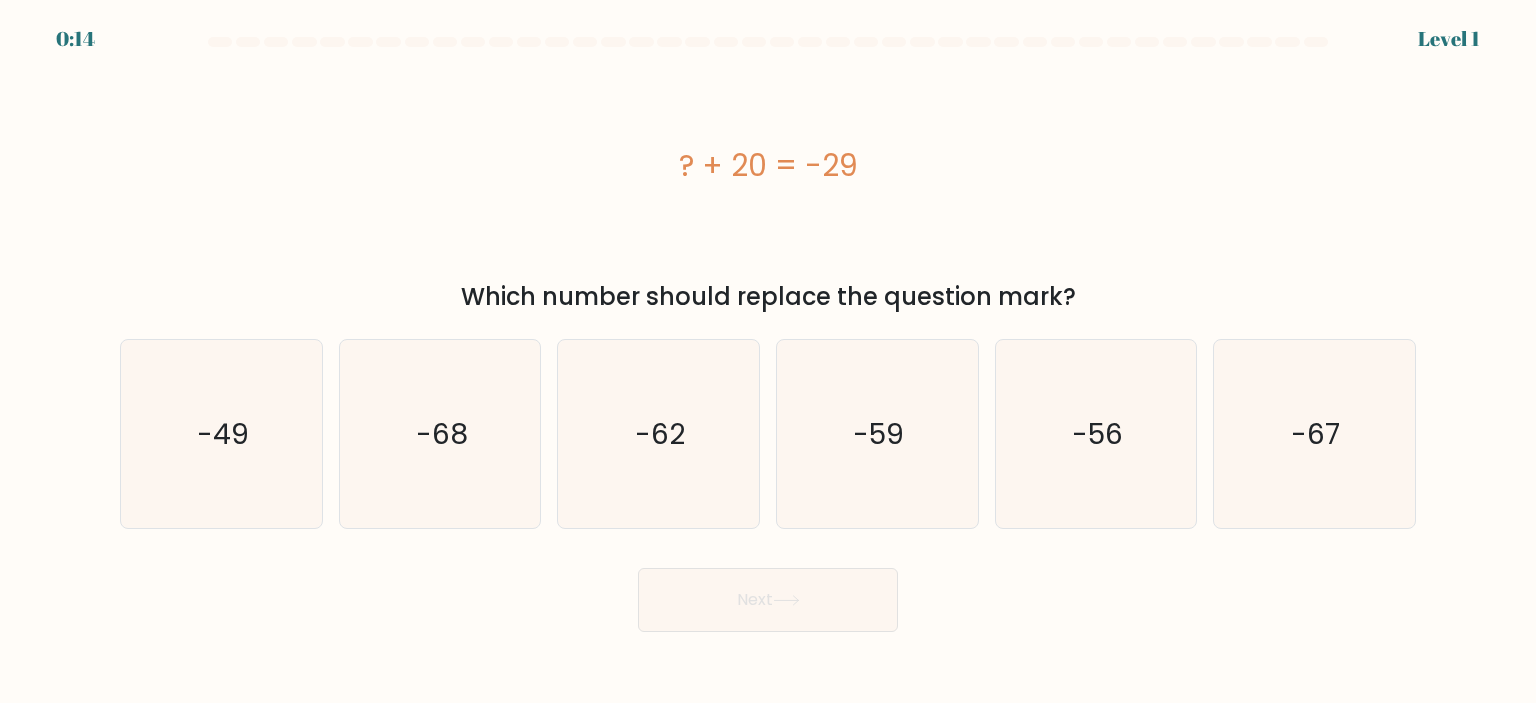 click on "? + 20 = -29" at bounding box center [768, 165] 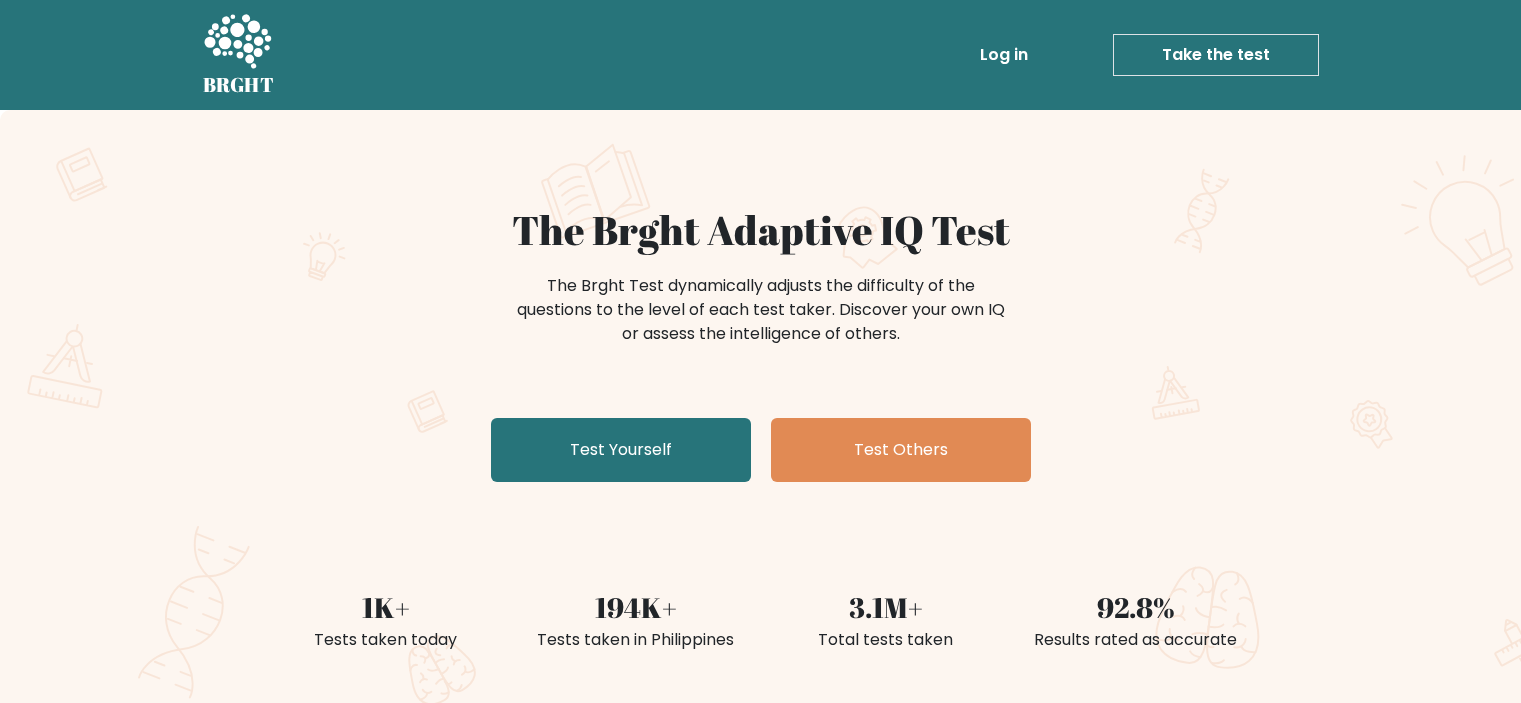 scroll, scrollTop: 0, scrollLeft: 0, axis: both 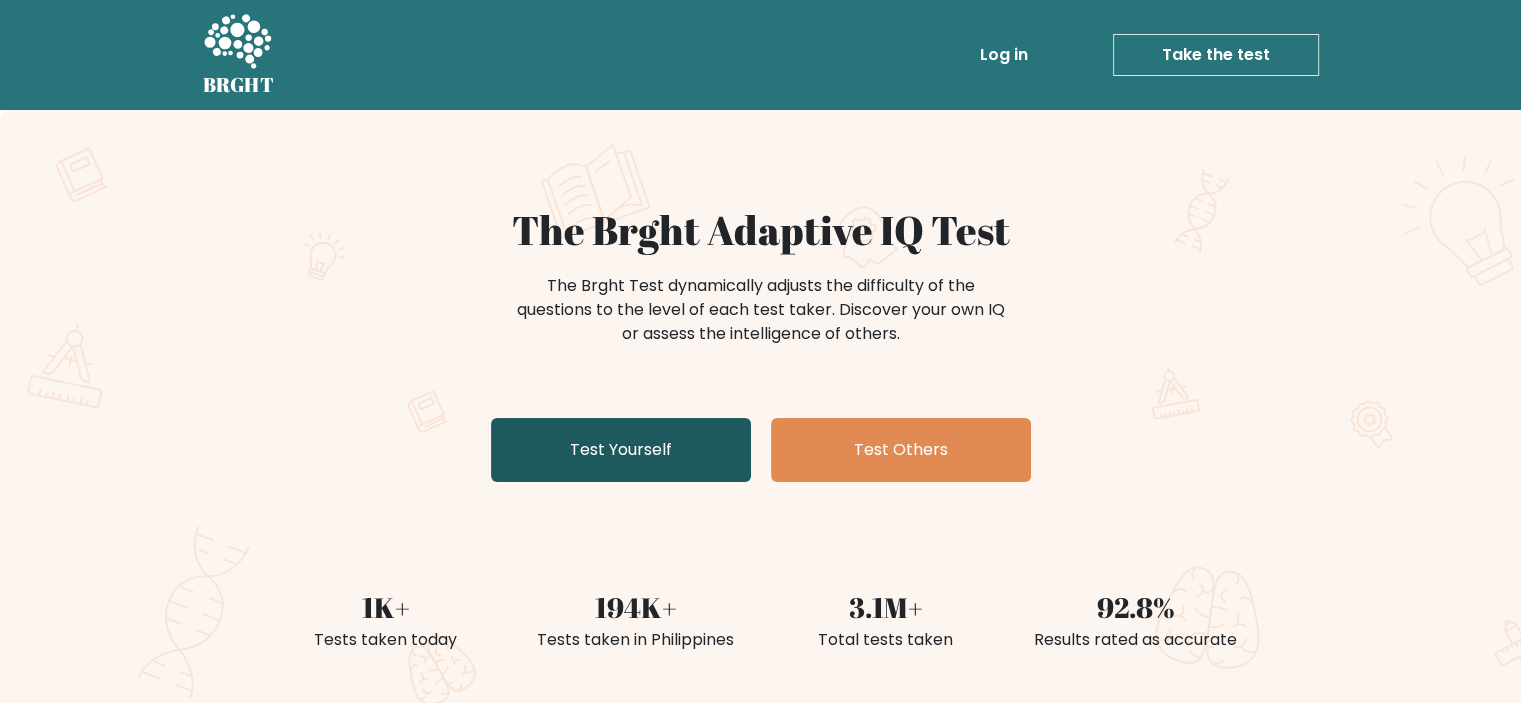 click on "Test Yourself" at bounding box center [621, 450] 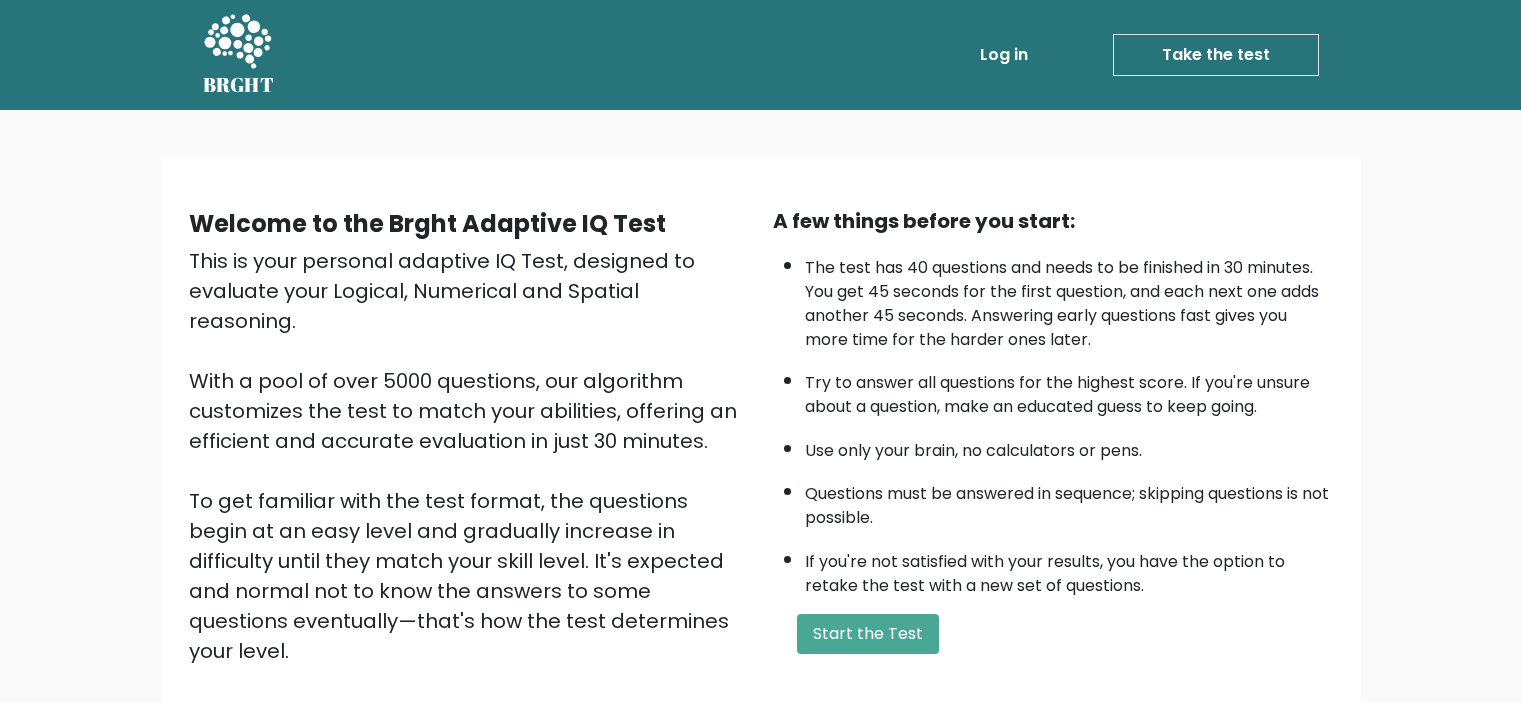 scroll, scrollTop: 0, scrollLeft: 0, axis: both 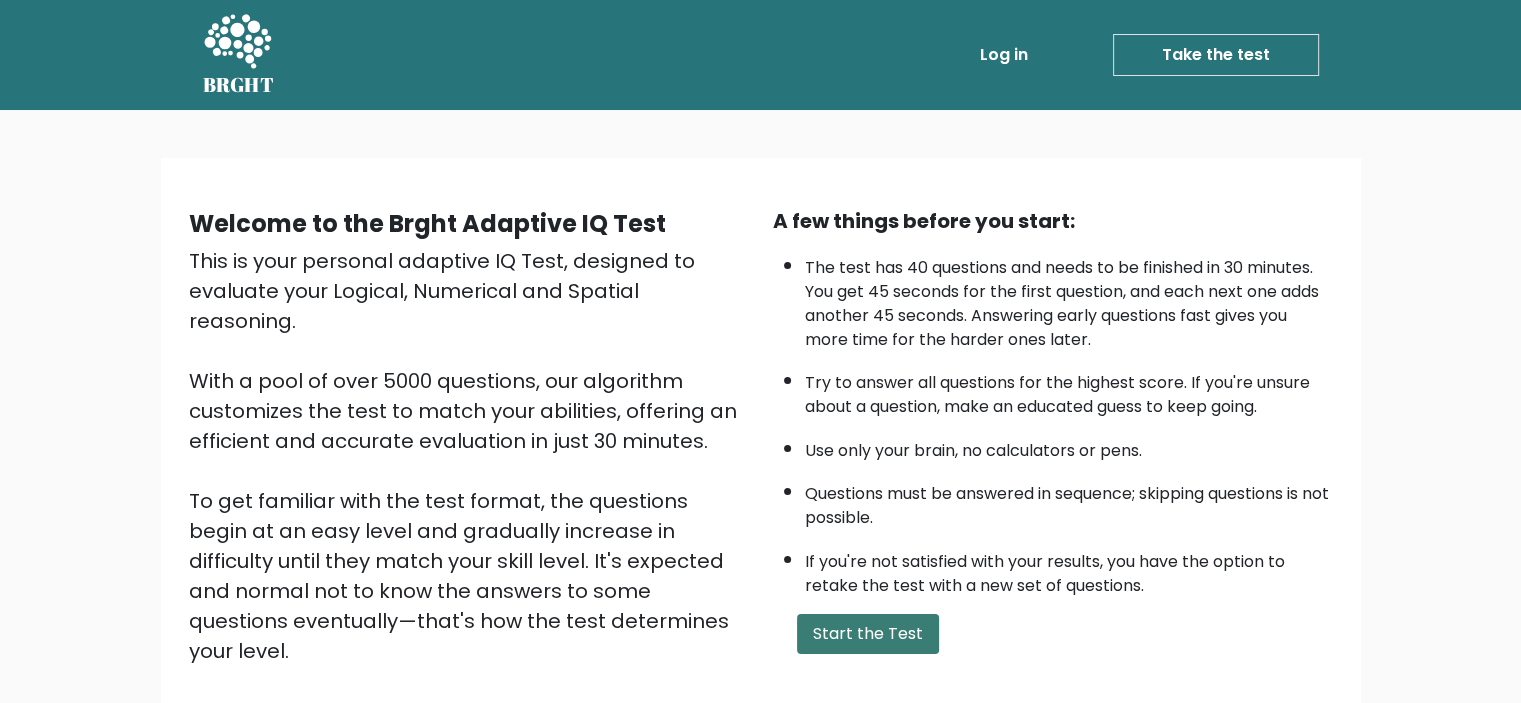 click on "Start the Test" at bounding box center [868, 634] 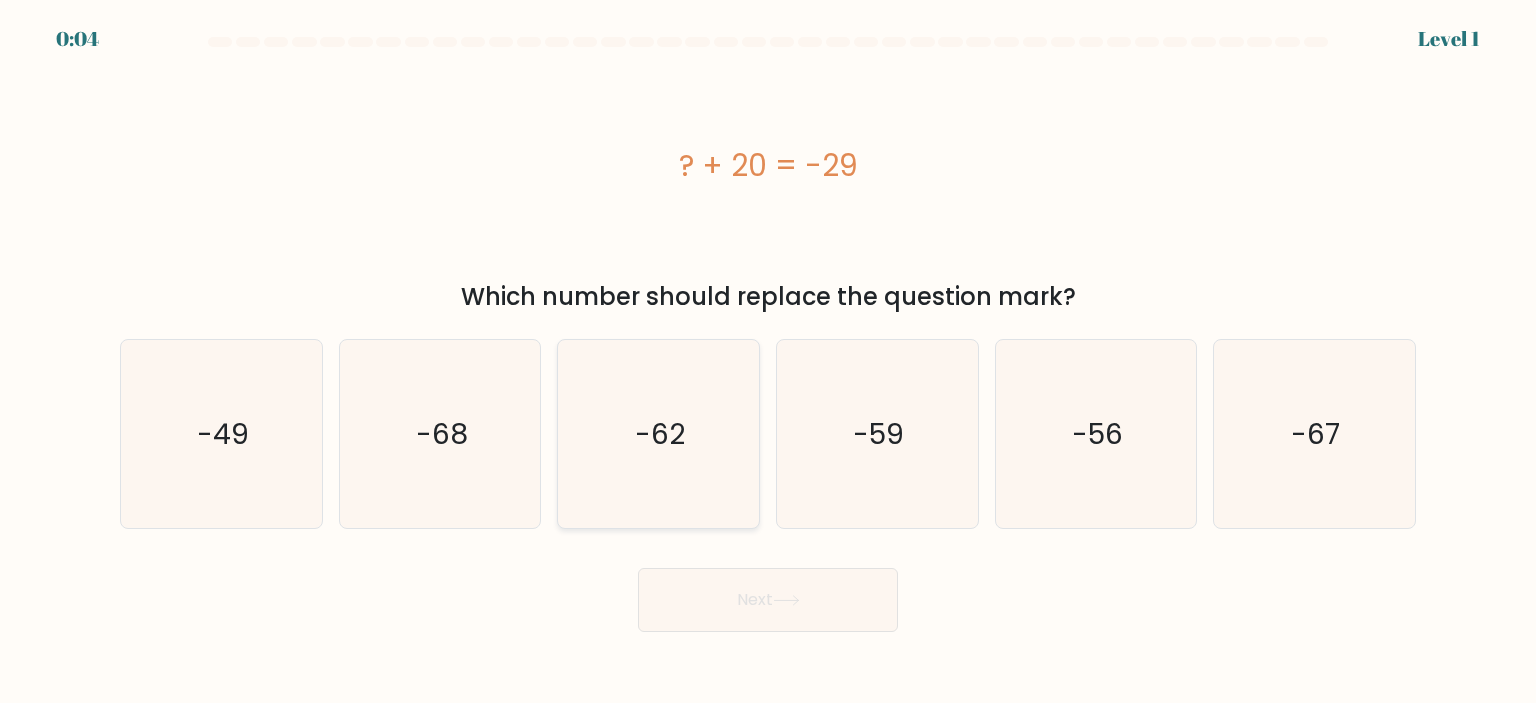 scroll, scrollTop: 0, scrollLeft: 0, axis: both 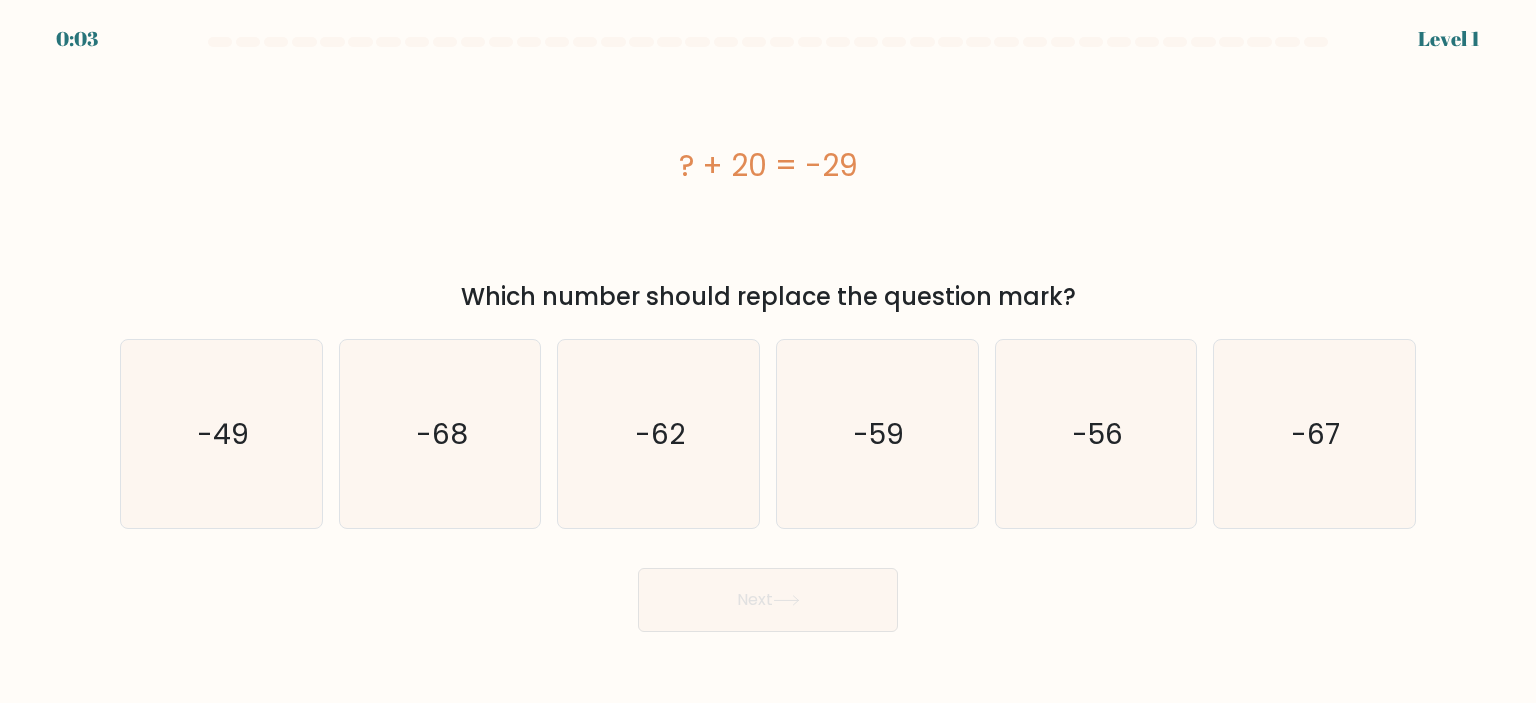 drag, startPoint x: 654, startPoint y: 145, endPoint x: 1091, endPoint y: 293, distance: 461.38162 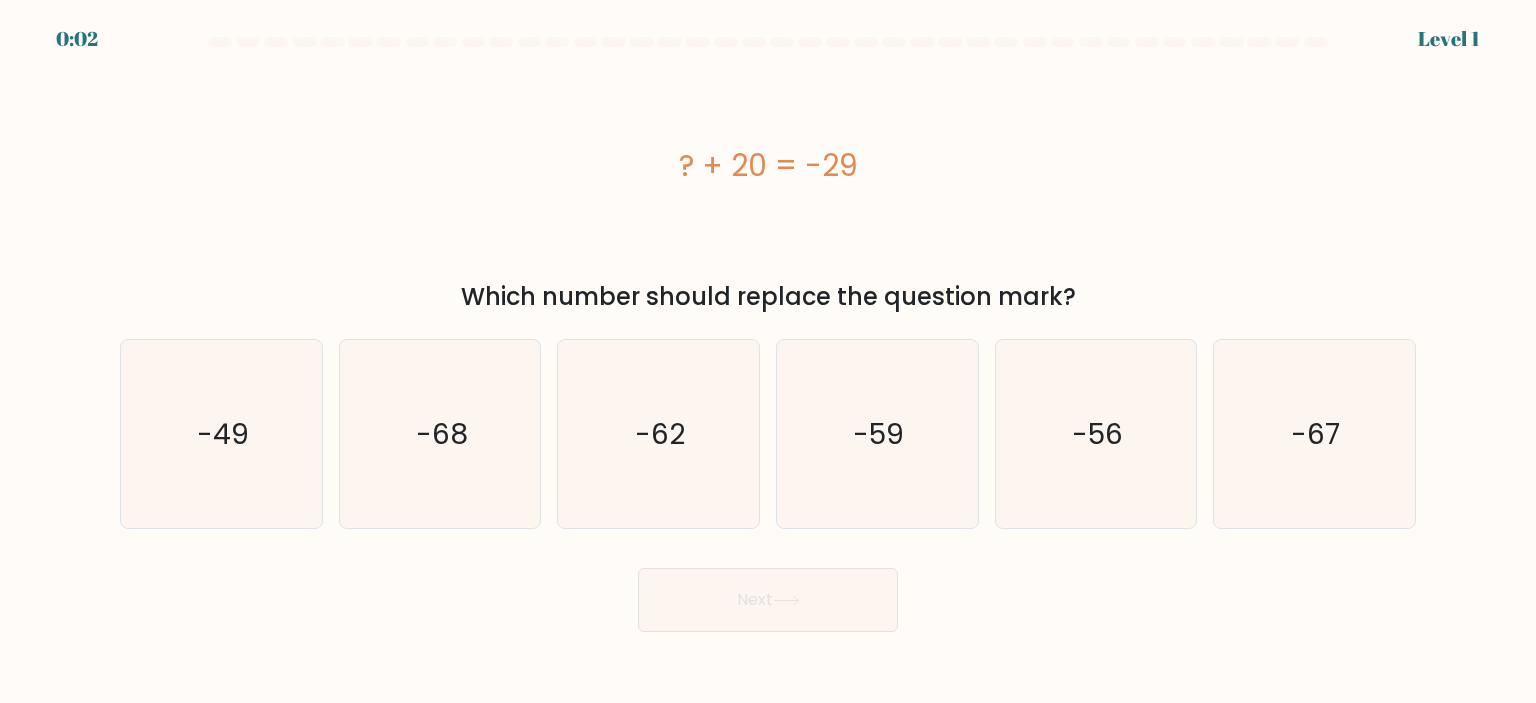copy on "? + 20 = -29
Which number should replace the question mark?" 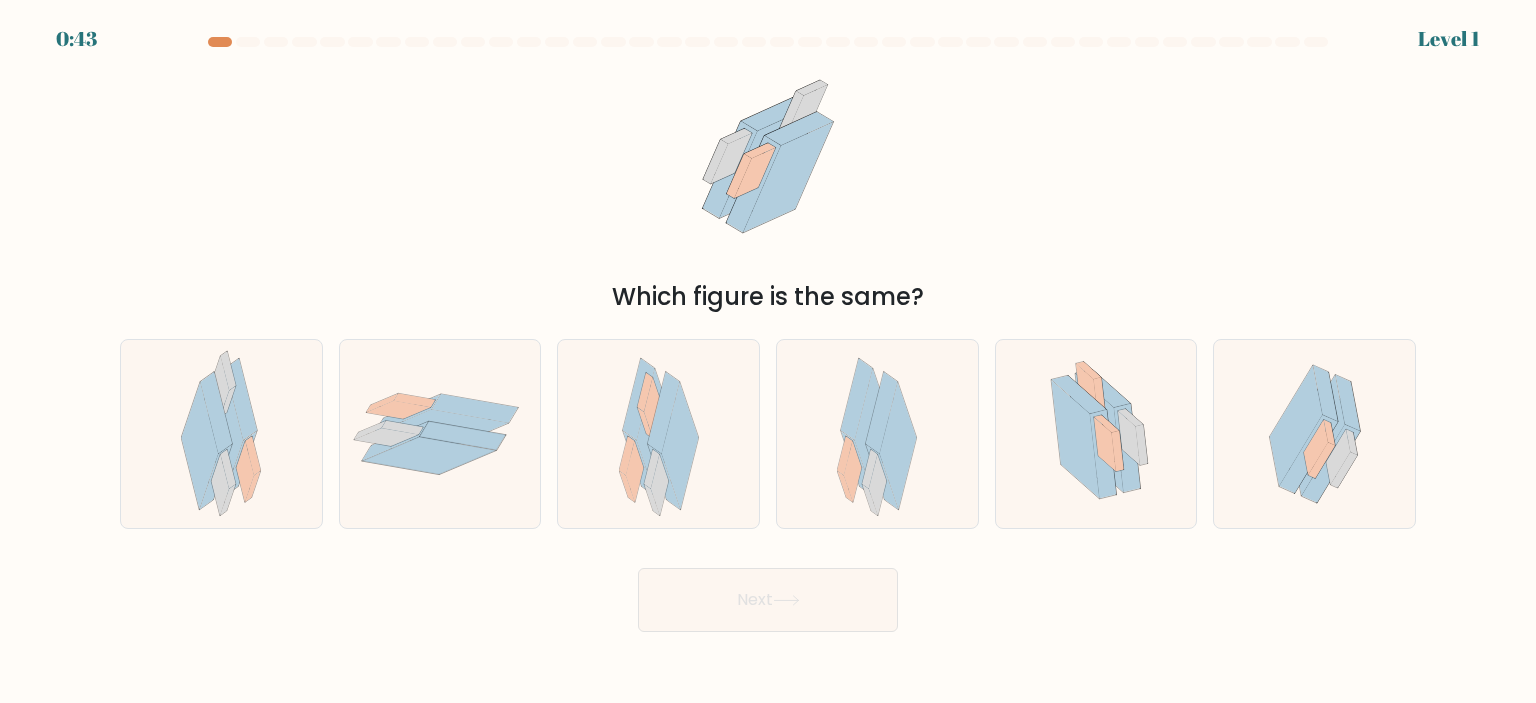scroll, scrollTop: 0, scrollLeft: 0, axis: both 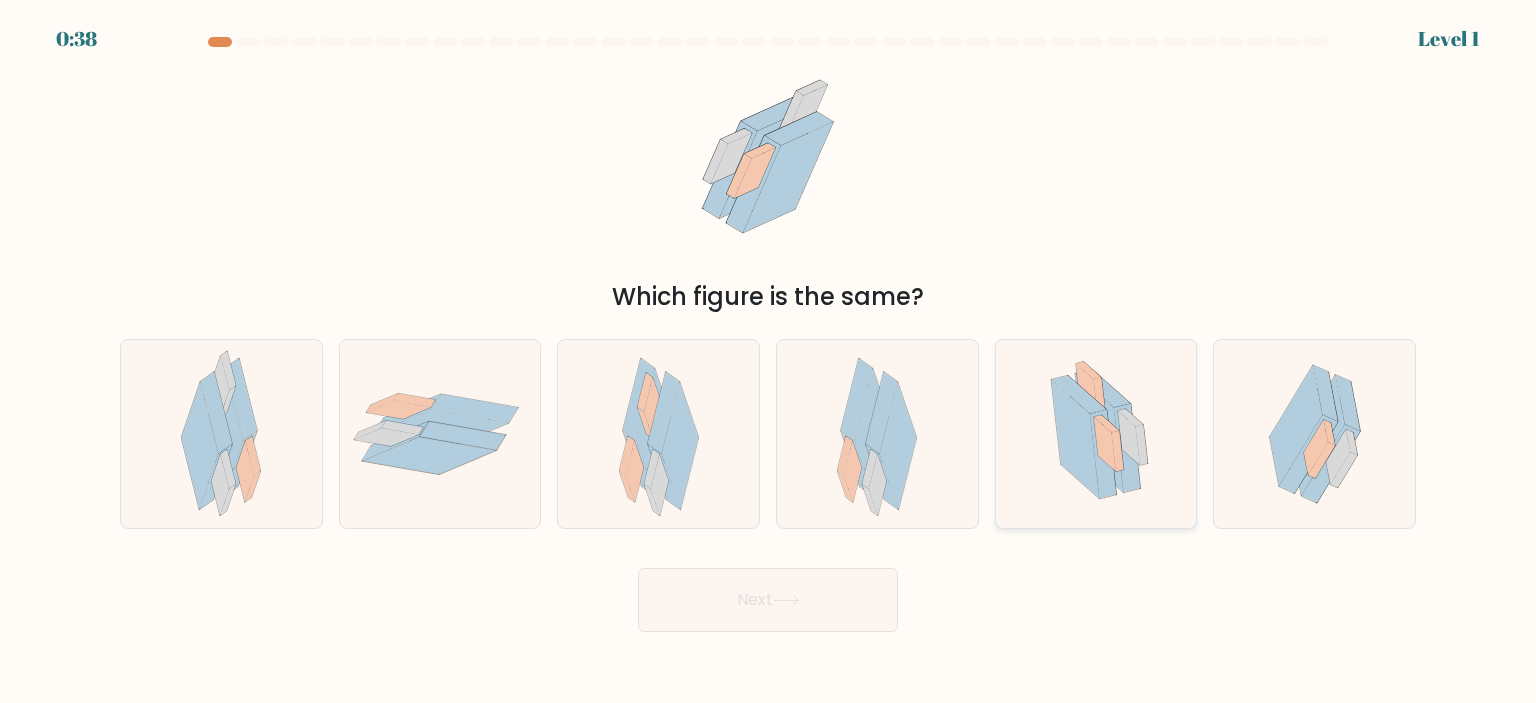 click at bounding box center (1075, 439) 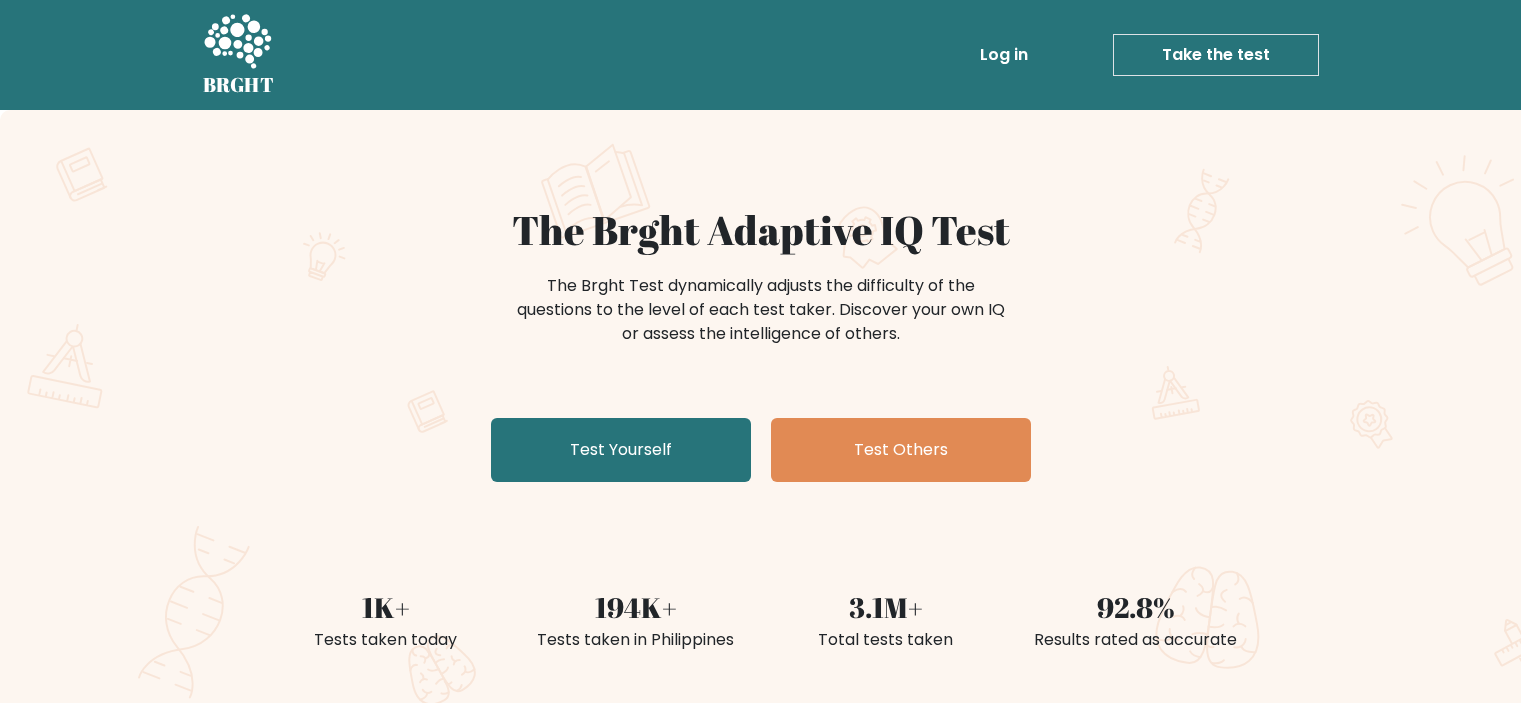 scroll, scrollTop: 0, scrollLeft: 0, axis: both 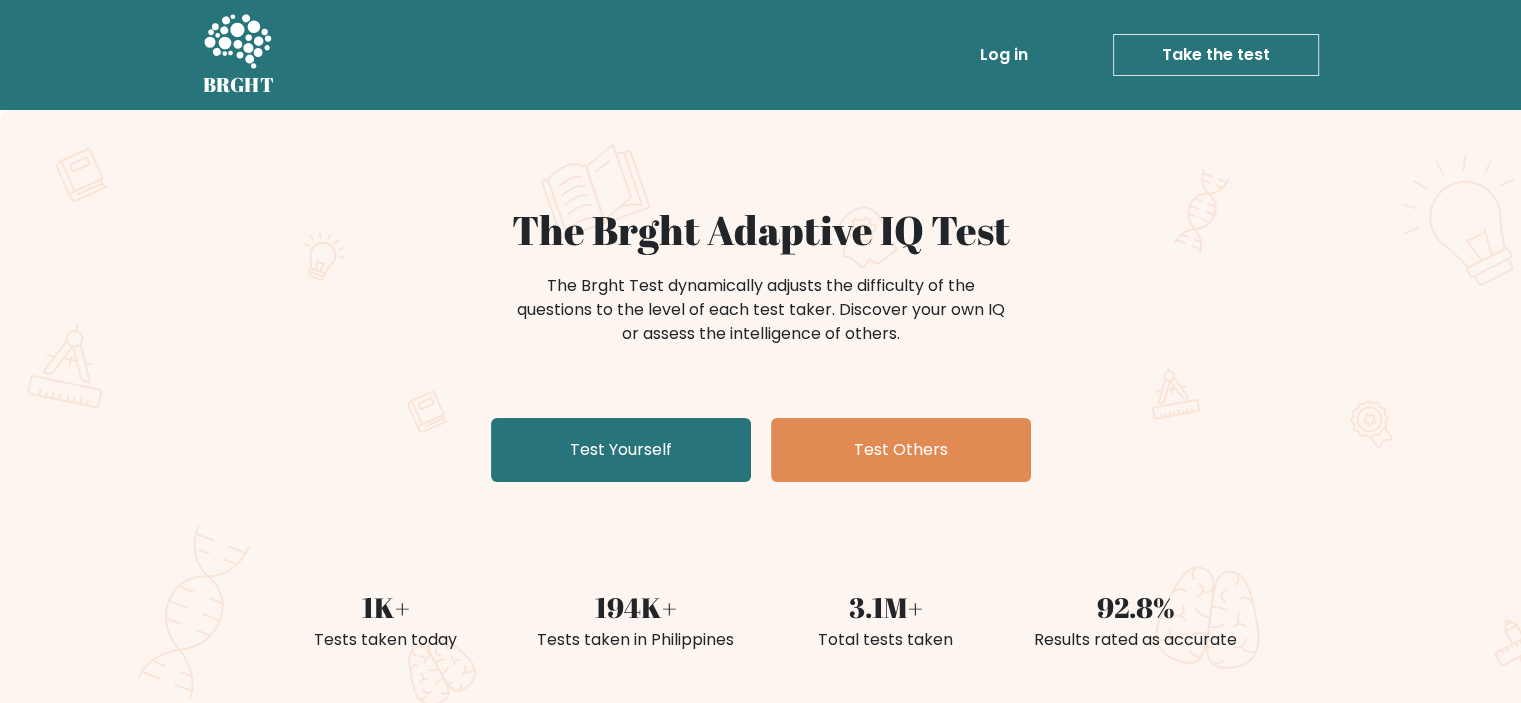 click on "The Brght Adaptive IQ Test
The Brght Test dynamically adjusts the difficulty of the questions to the level of each test taker. Discover your own IQ or assess the intelligence of others.
Test Yourself
Test Others" at bounding box center (761, 348) 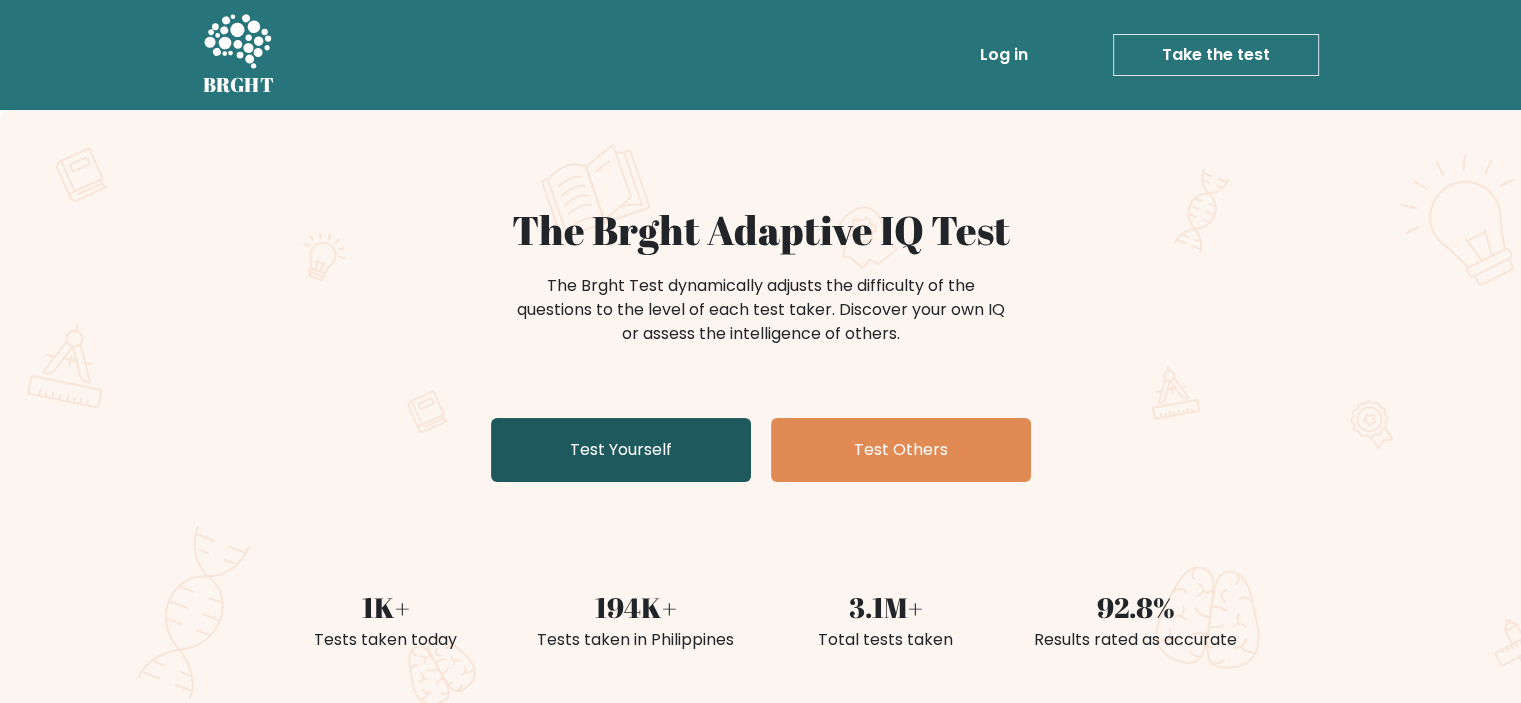 click on "Test Yourself" at bounding box center (621, 450) 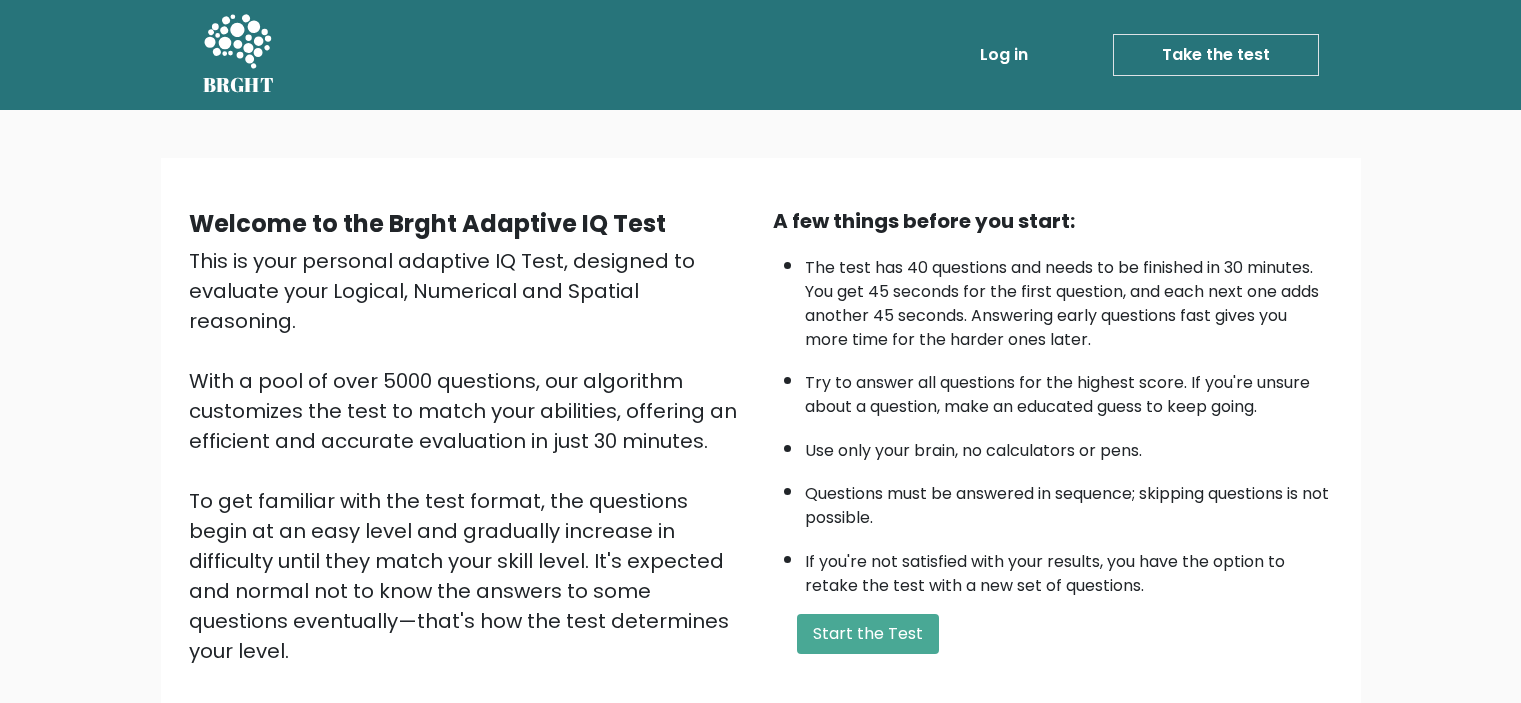 scroll, scrollTop: 0, scrollLeft: 0, axis: both 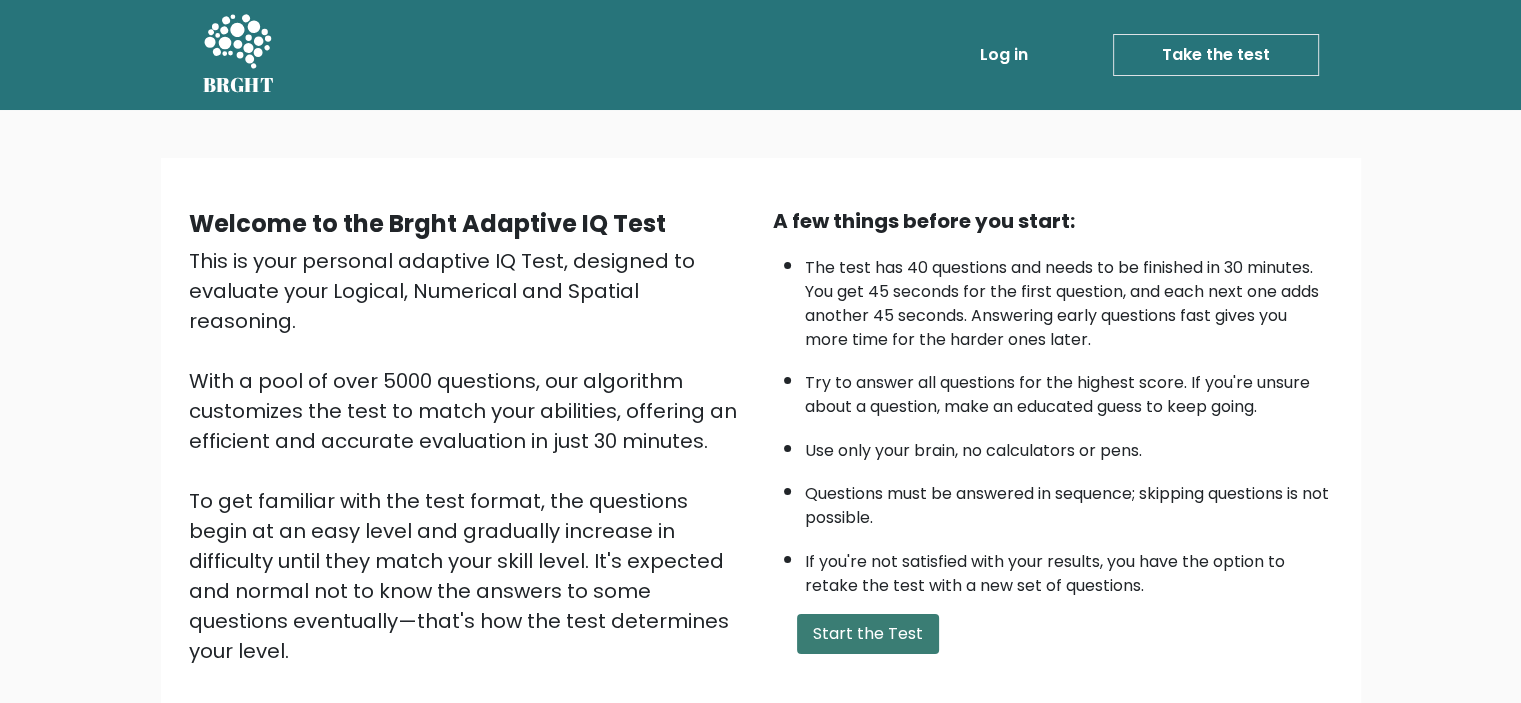 click on "Start the Test" at bounding box center [868, 634] 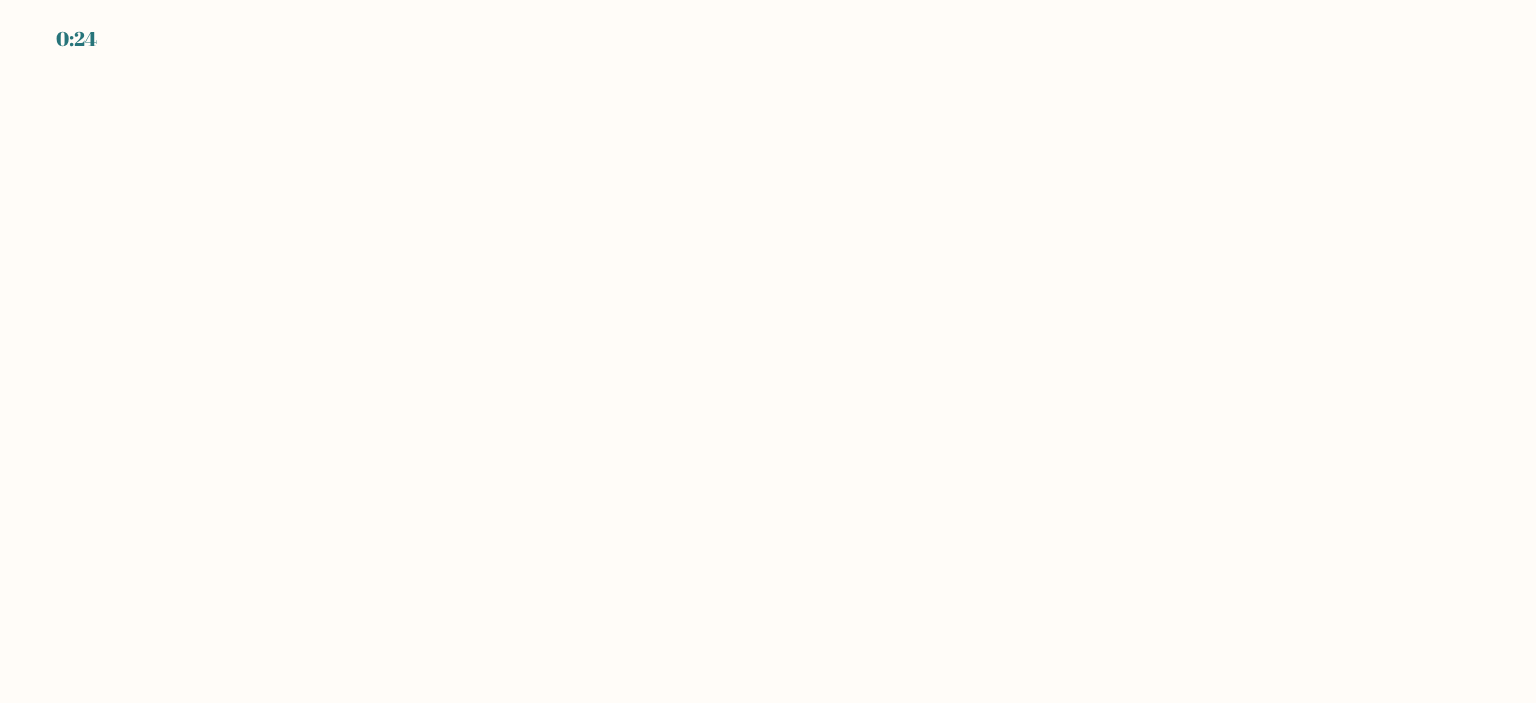 scroll, scrollTop: 0, scrollLeft: 0, axis: both 